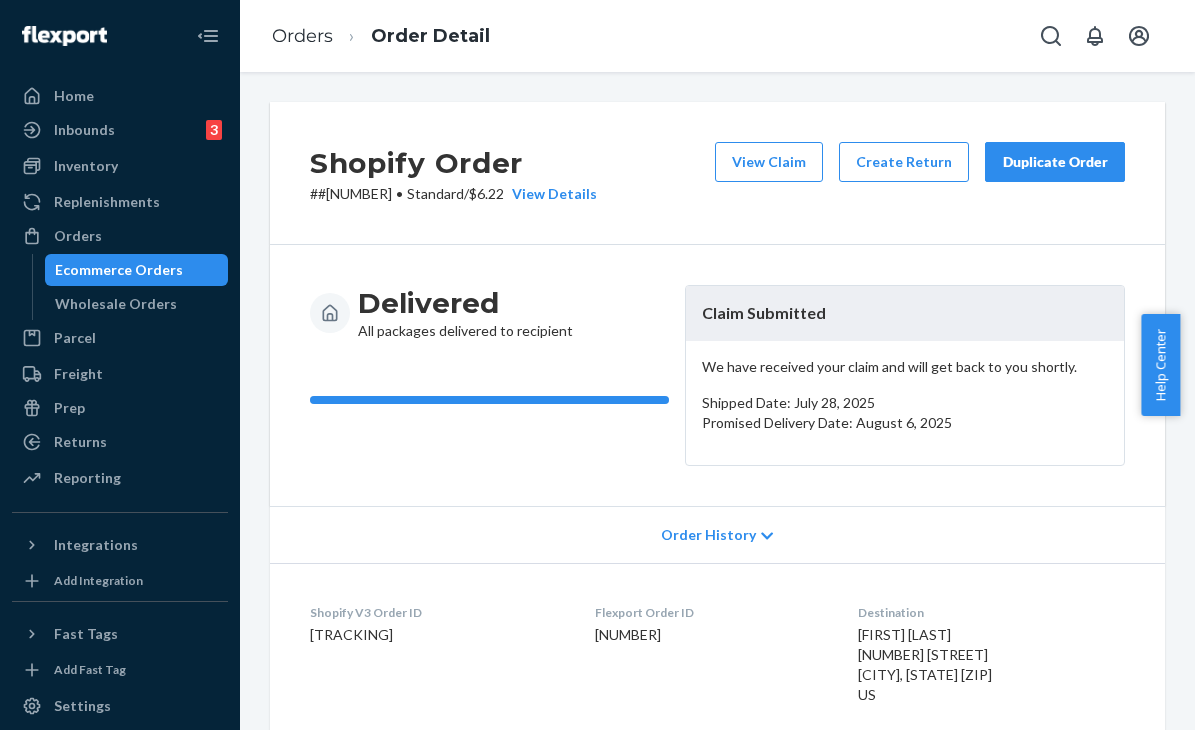 click at bounding box center (38, 236) 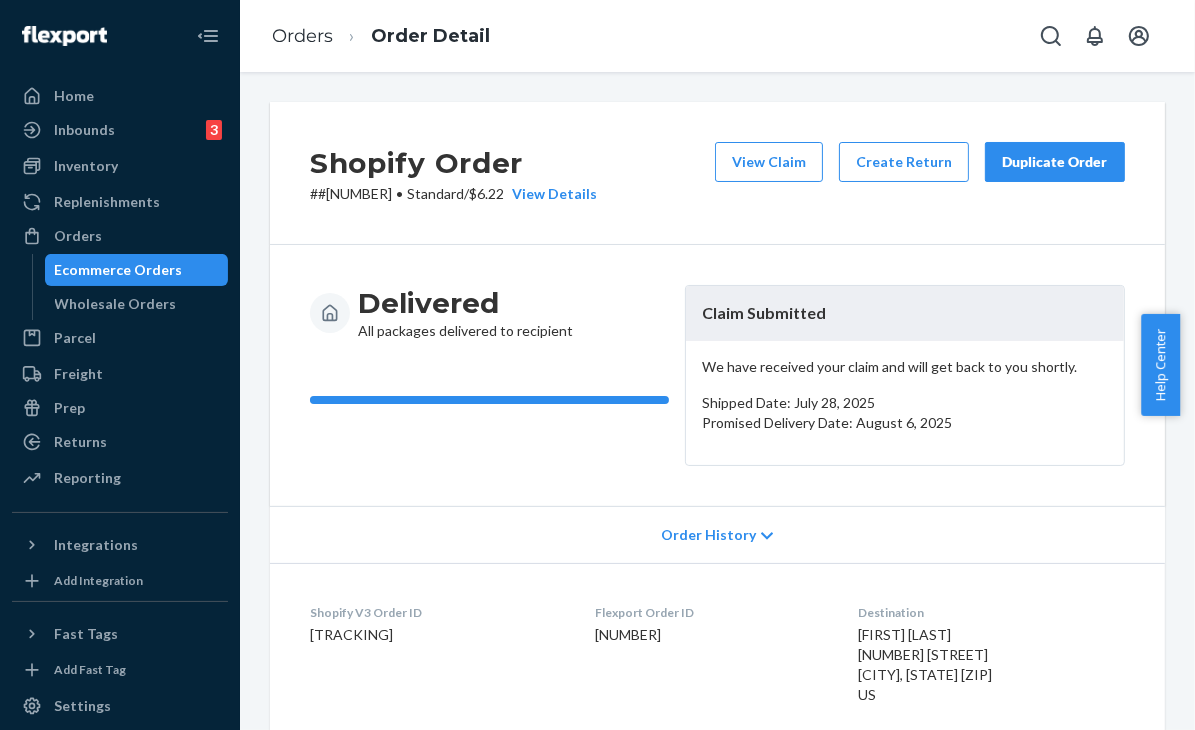 scroll, scrollTop: 0, scrollLeft: 0, axis: both 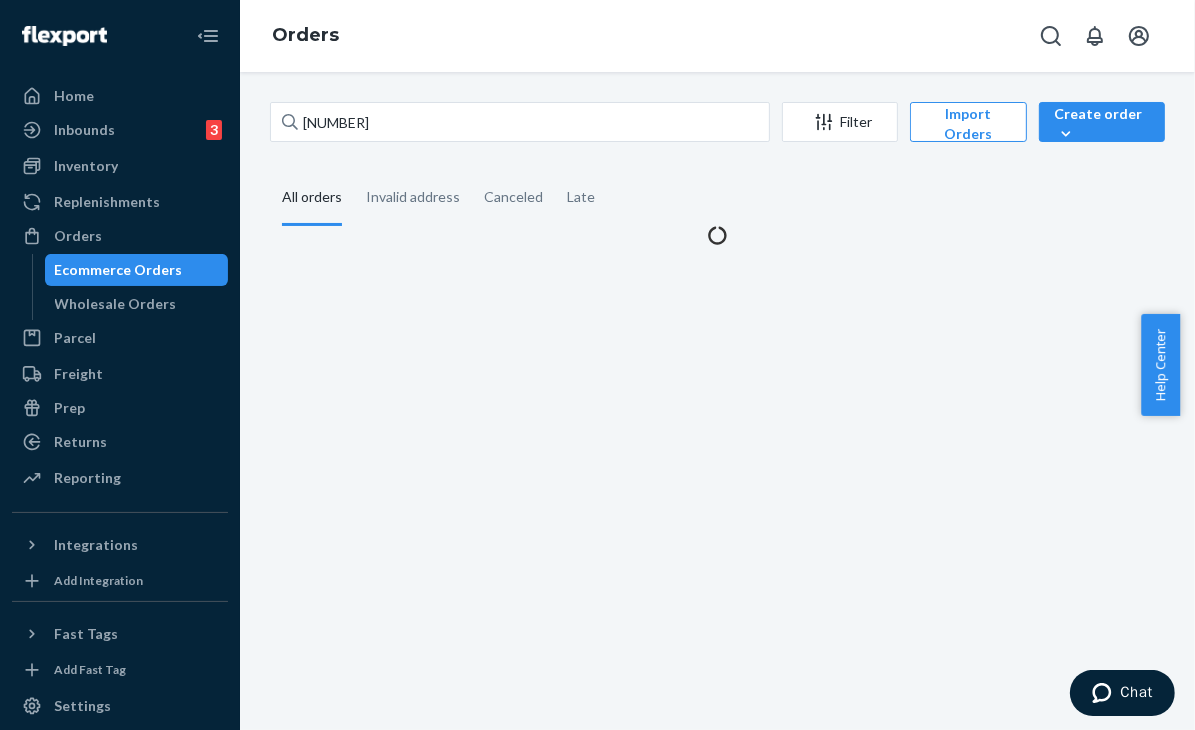 click on "Orders" at bounding box center (717, 36) 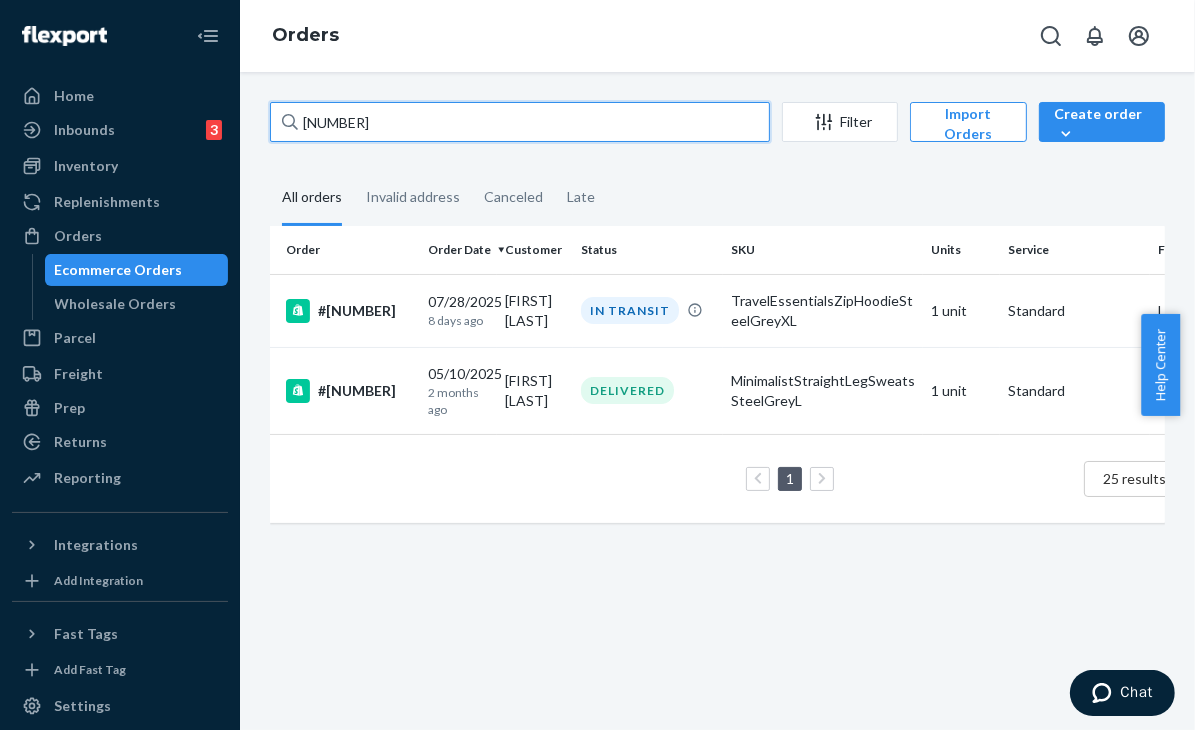 drag, startPoint x: 436, startPoint y: 107, endPoint x: 293, endPoint y: 129, distance: 144.6824 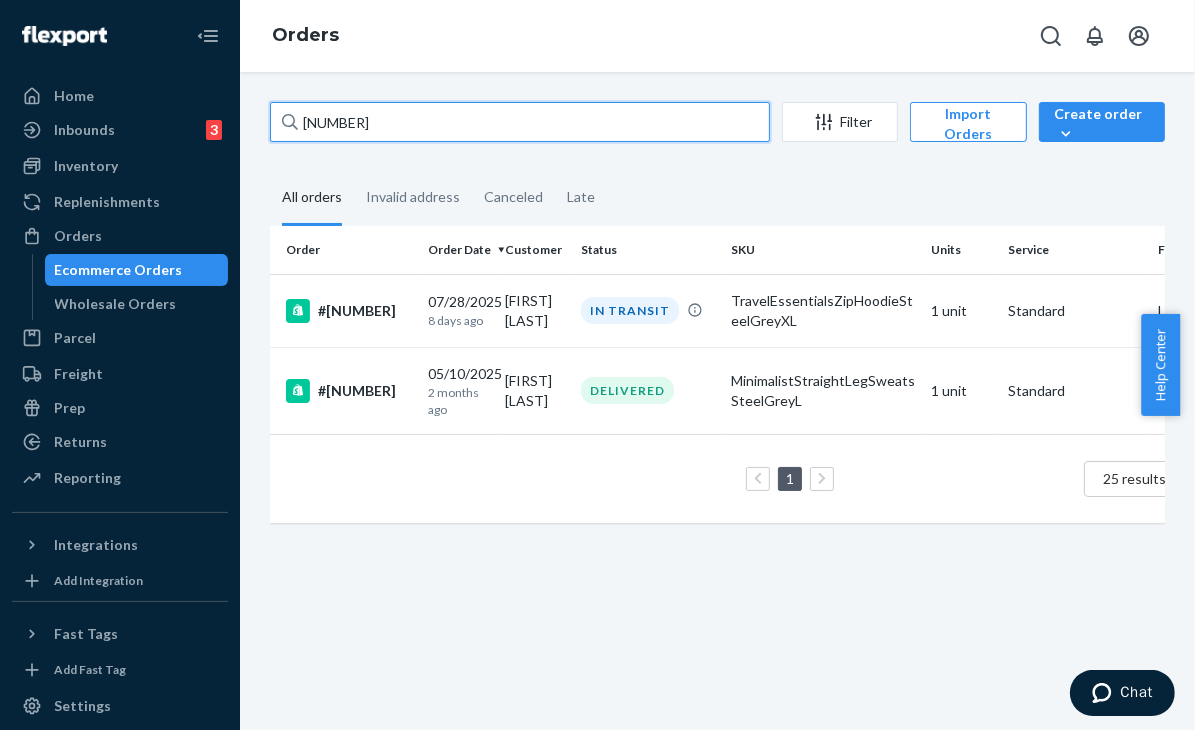 click on "[NUMBER]" at bounding box center (520, 122) 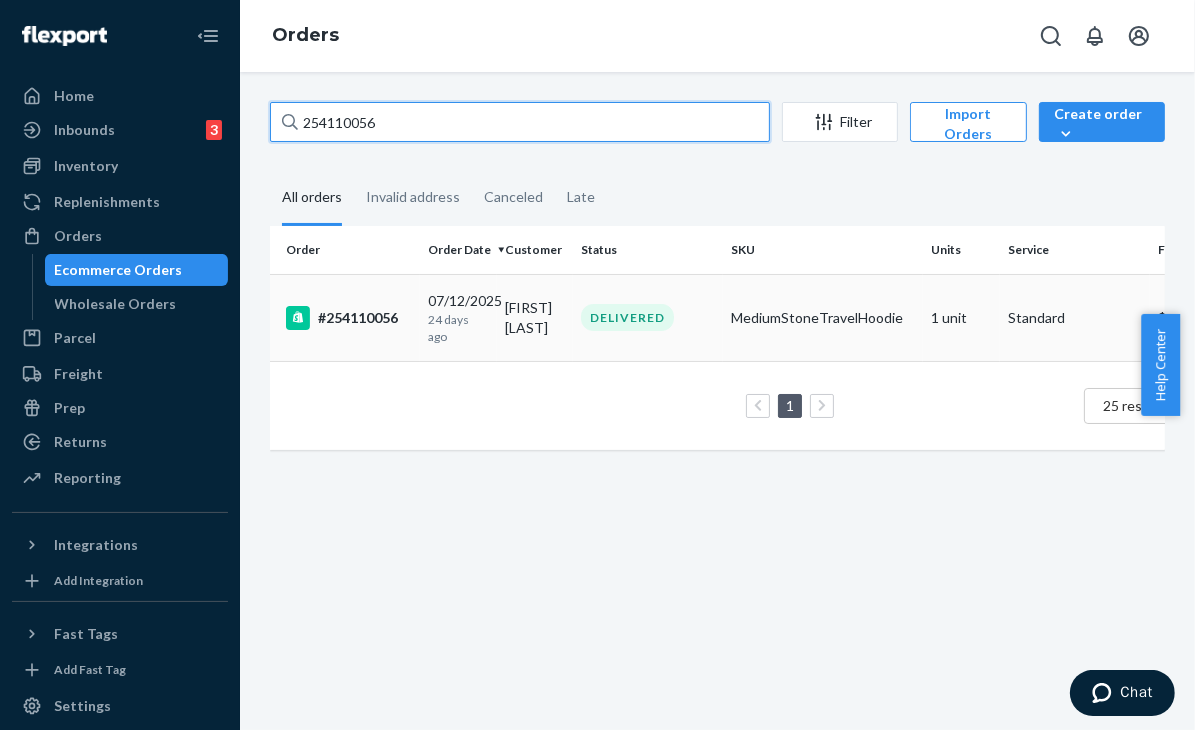 type on "254110056" 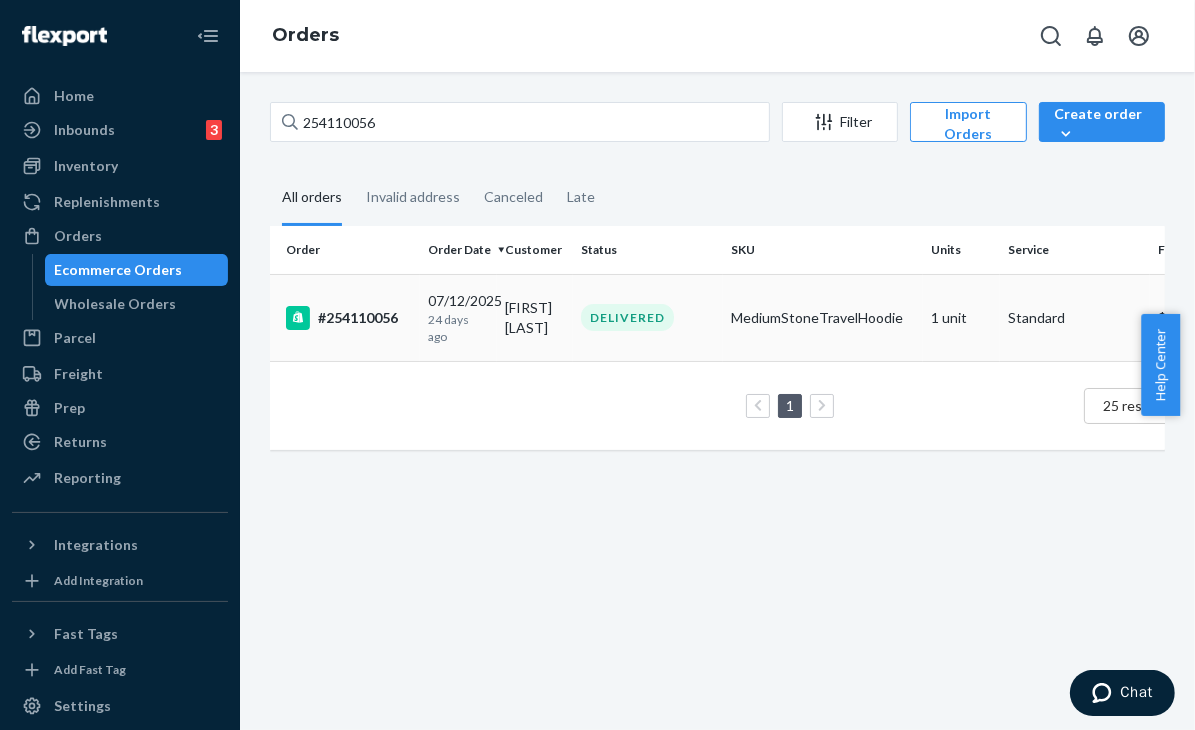 click on "MediumStoneTravelHoodie" at bounding box center [823, 317] 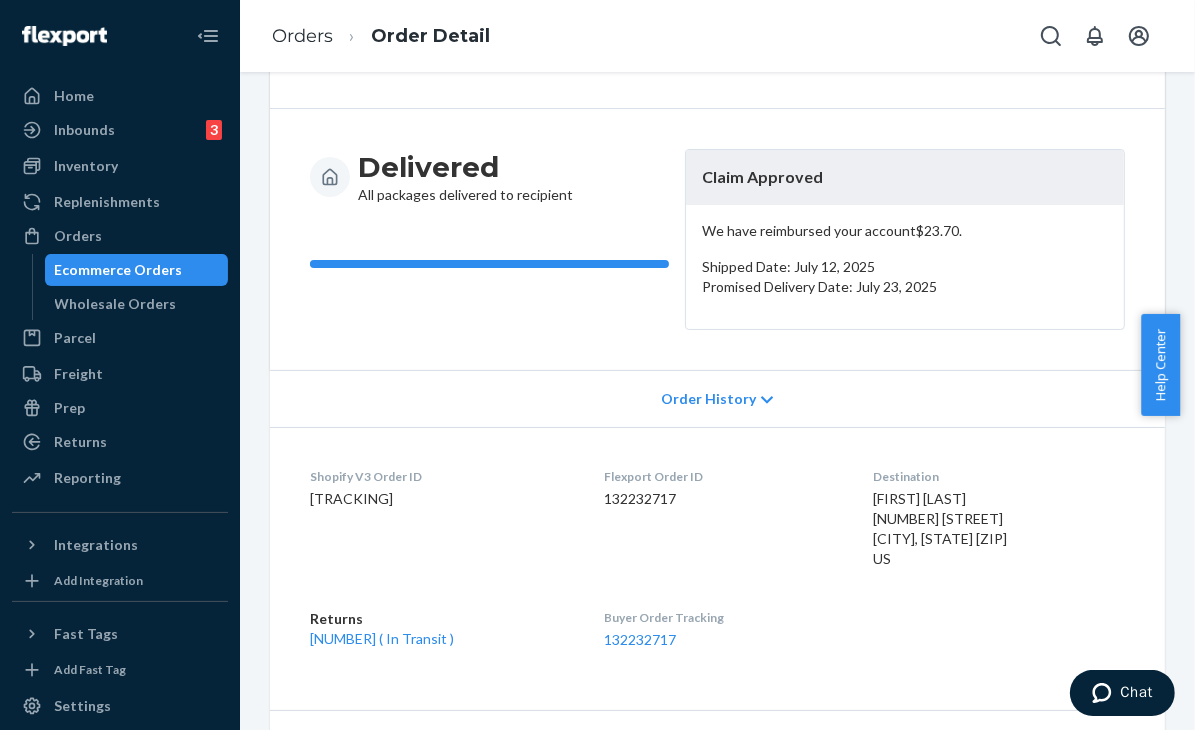scroll, scrollTop: 0, scrollLeft: 0, axis: both 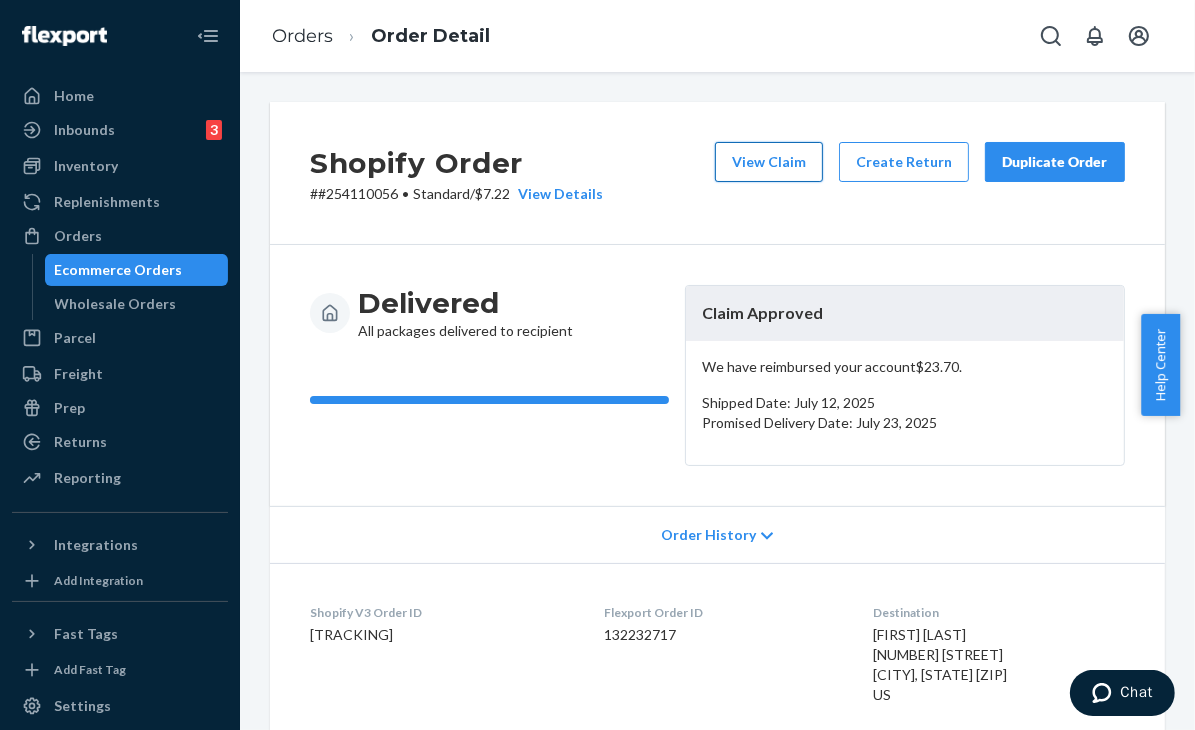 click on "View Claim" at bounding box center (769, 162) 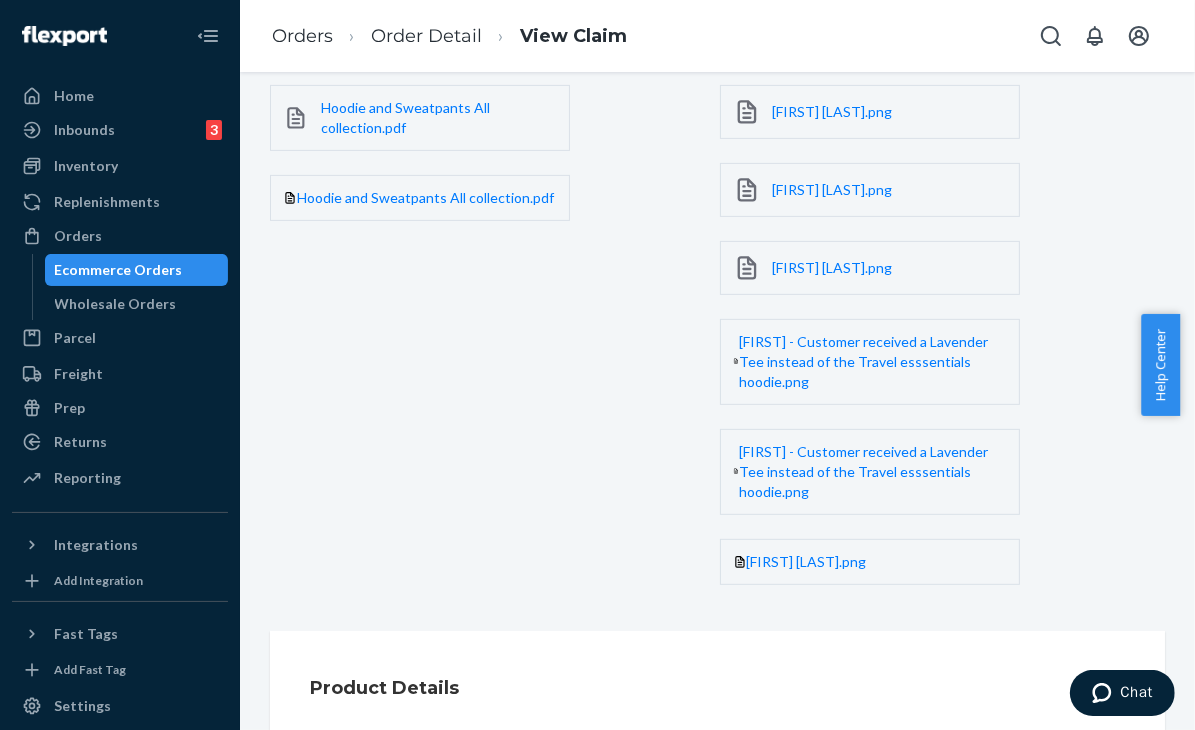 scroll, scrollTop: 600, scrollLeft: 0, axis: vertical 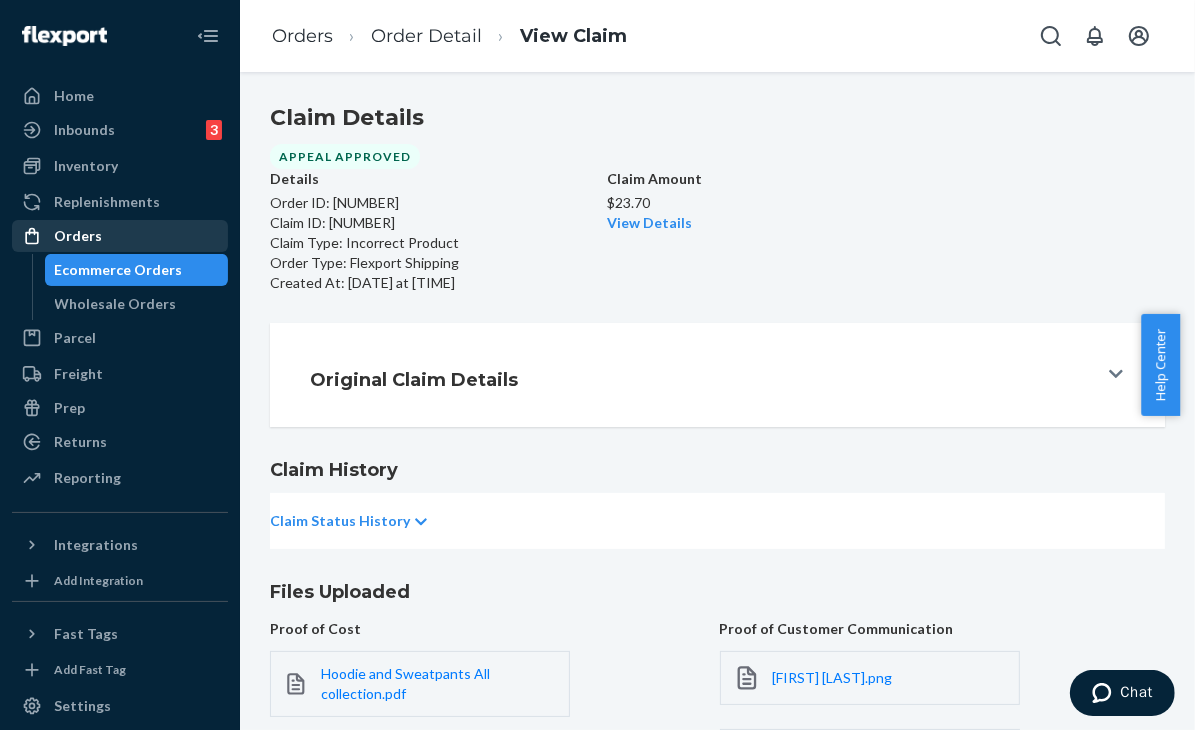 click on "Orders" at bounding box center [120, 236] 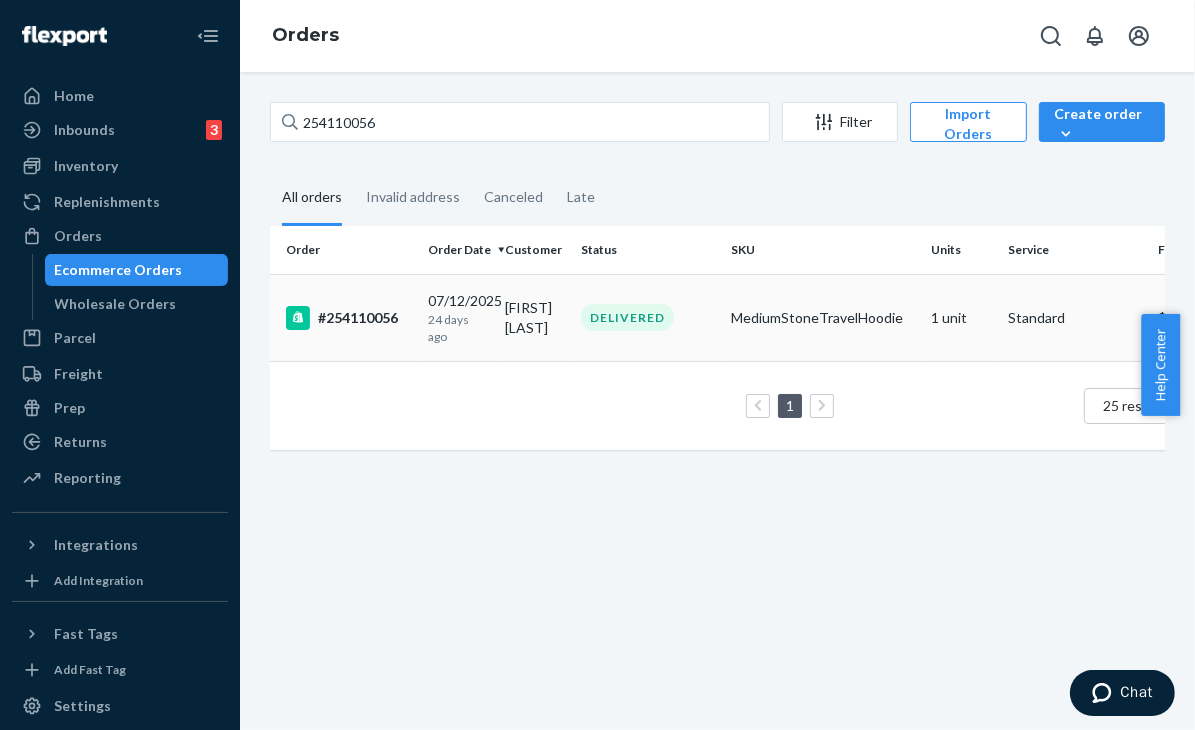 click on "Standard" at bounding box center (1075, 317) 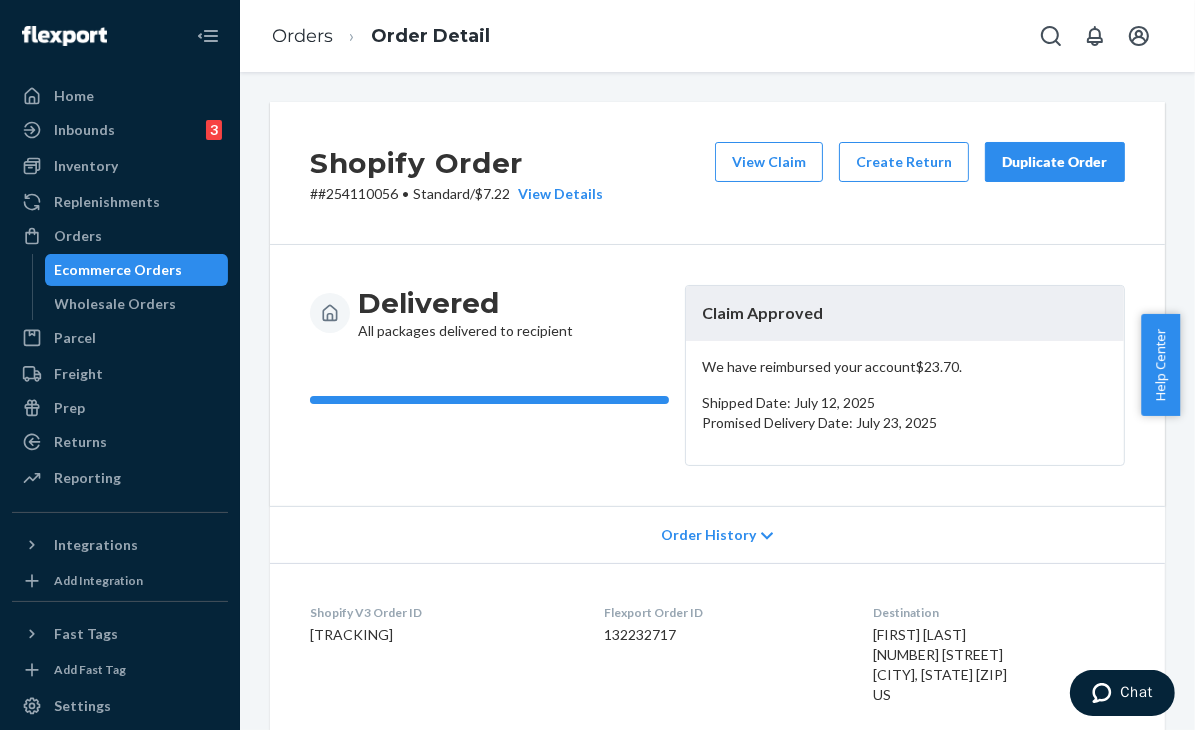 click on "Duplicate Order" at bounding box center (1055, 162) 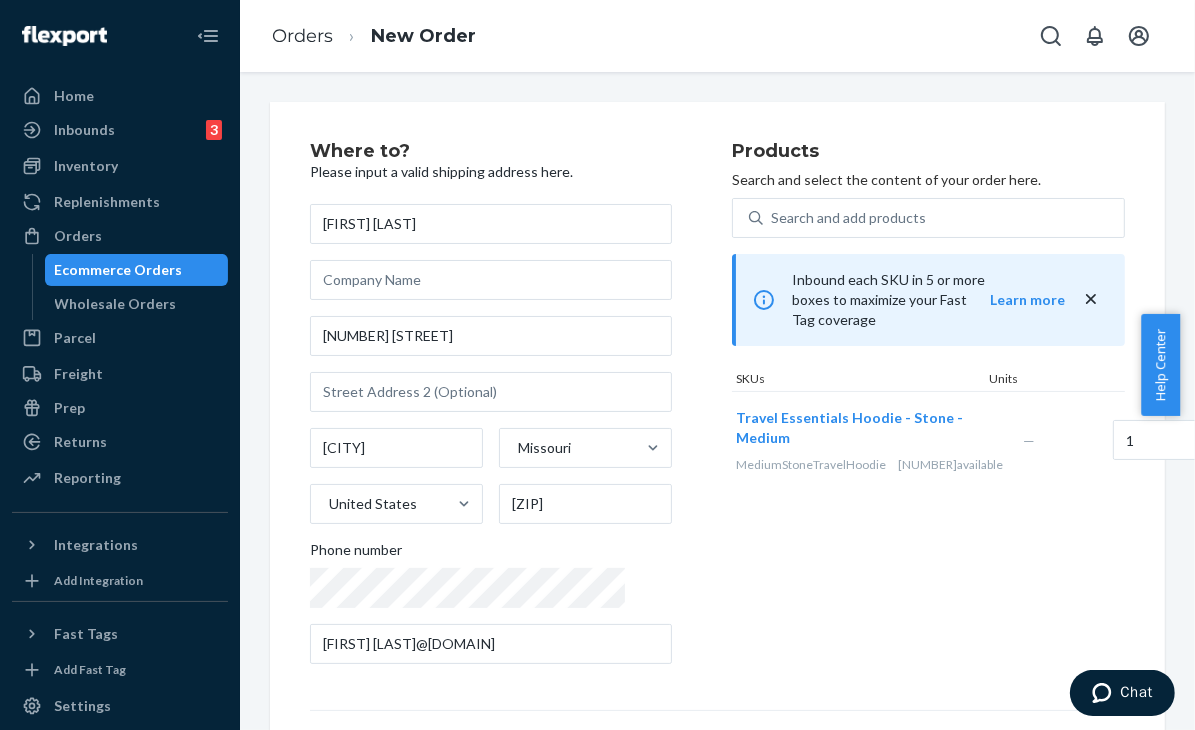 drag, startPoint x: 1098, startPoint y: 615, endPoint x: 862, endPoint y: 546, distance: 245.88005 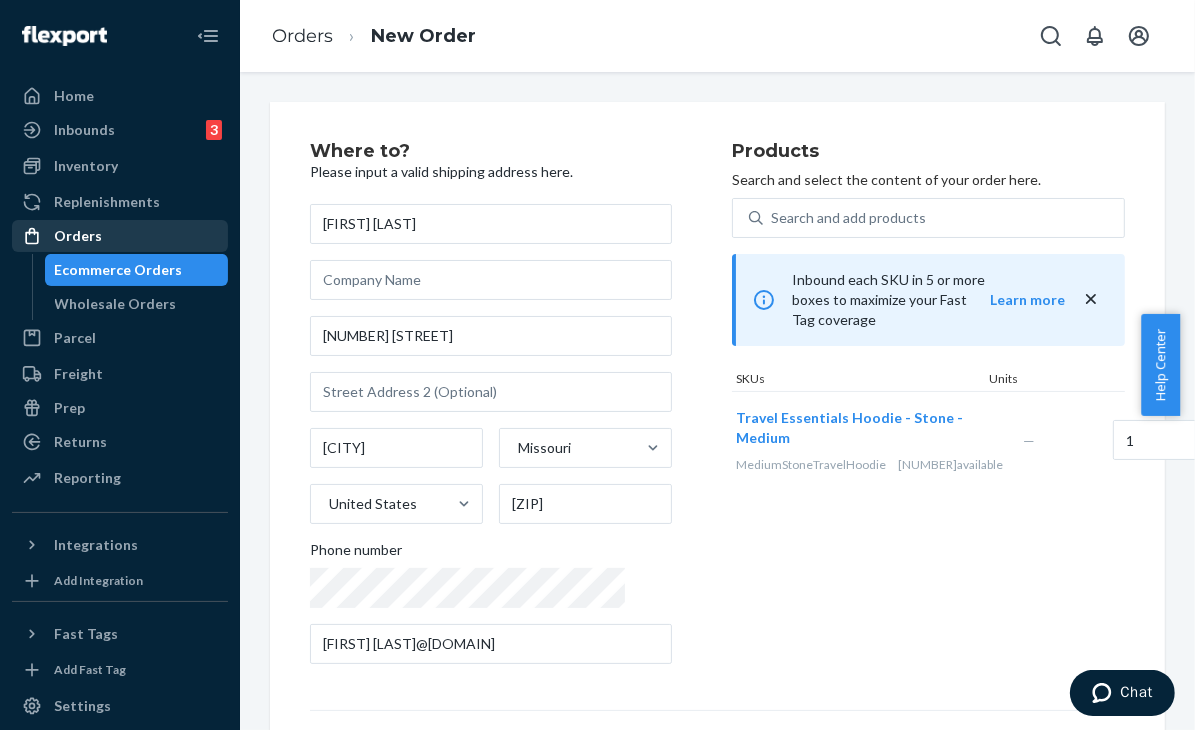 click on "Orders" at bounding box center (78, 236) 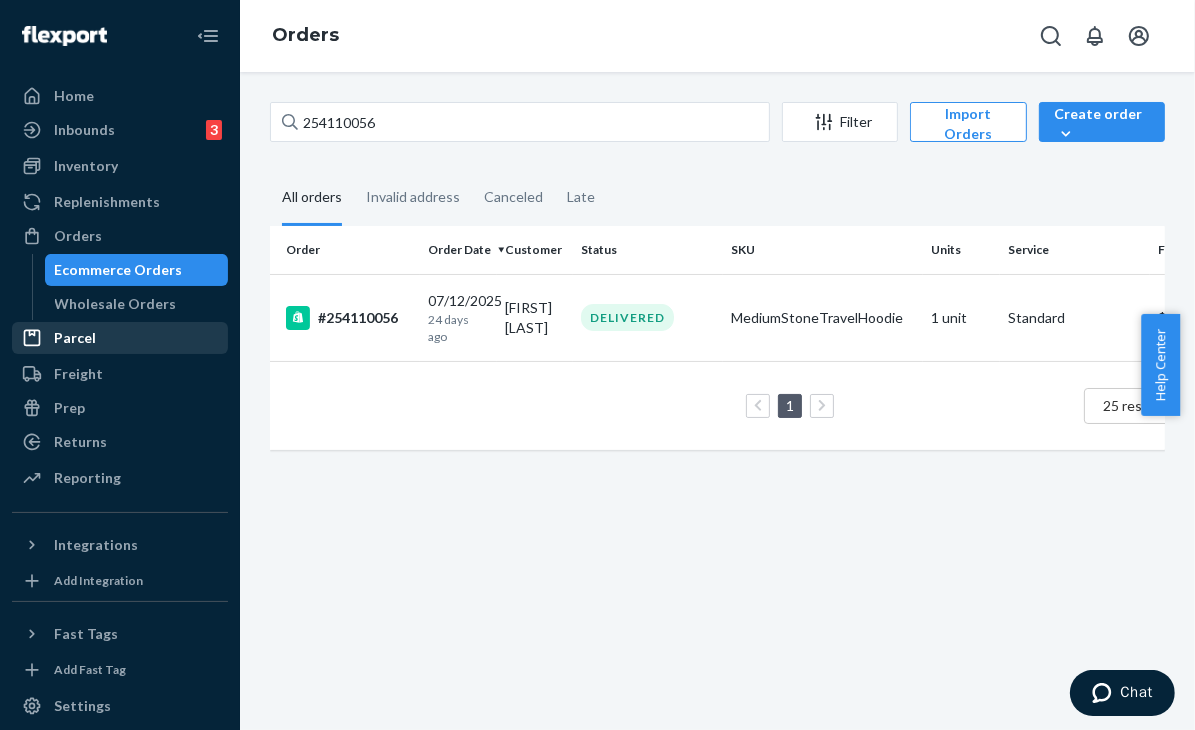 click on "Returns" at bounding box center [120, 442] 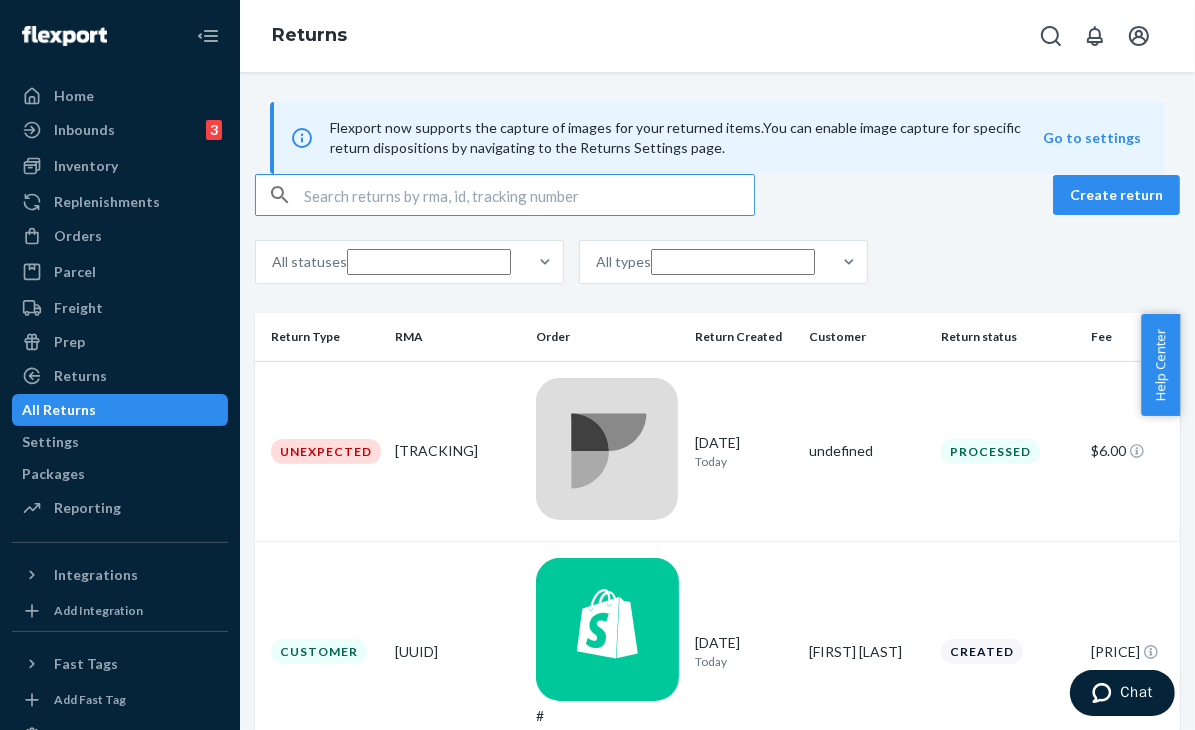 click at bounding box center [529, 195] 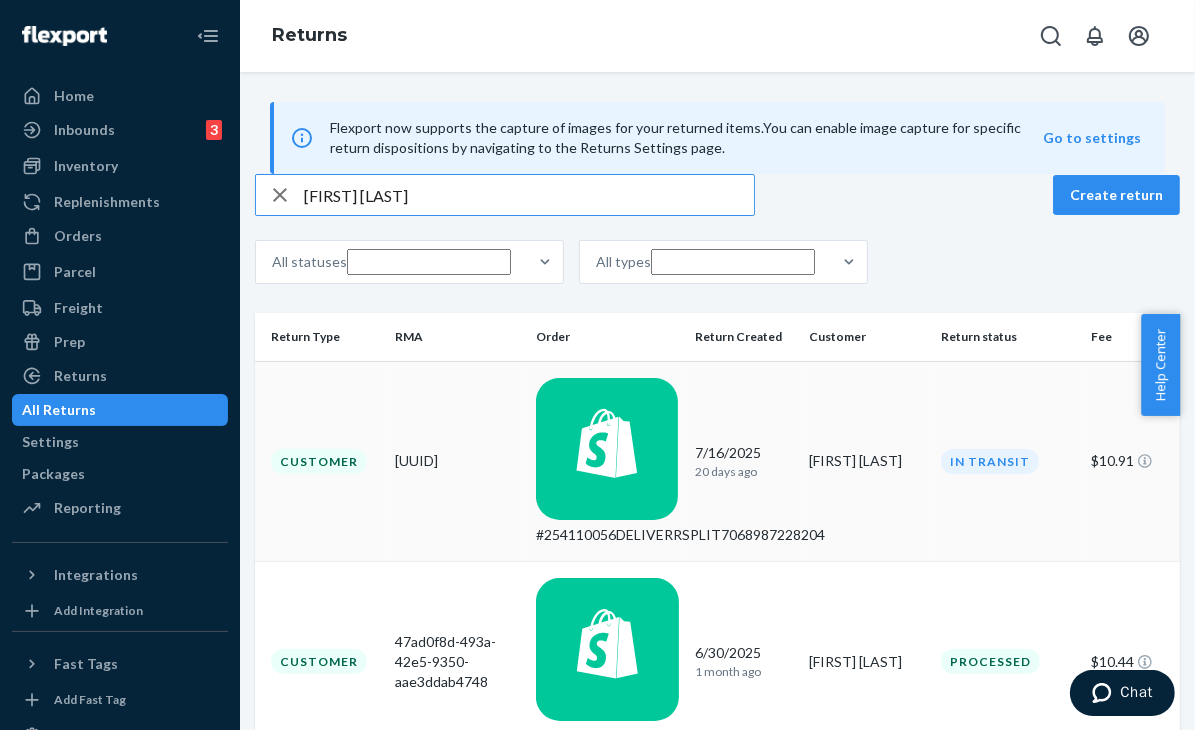 type on "[FIRST] [LAST]" 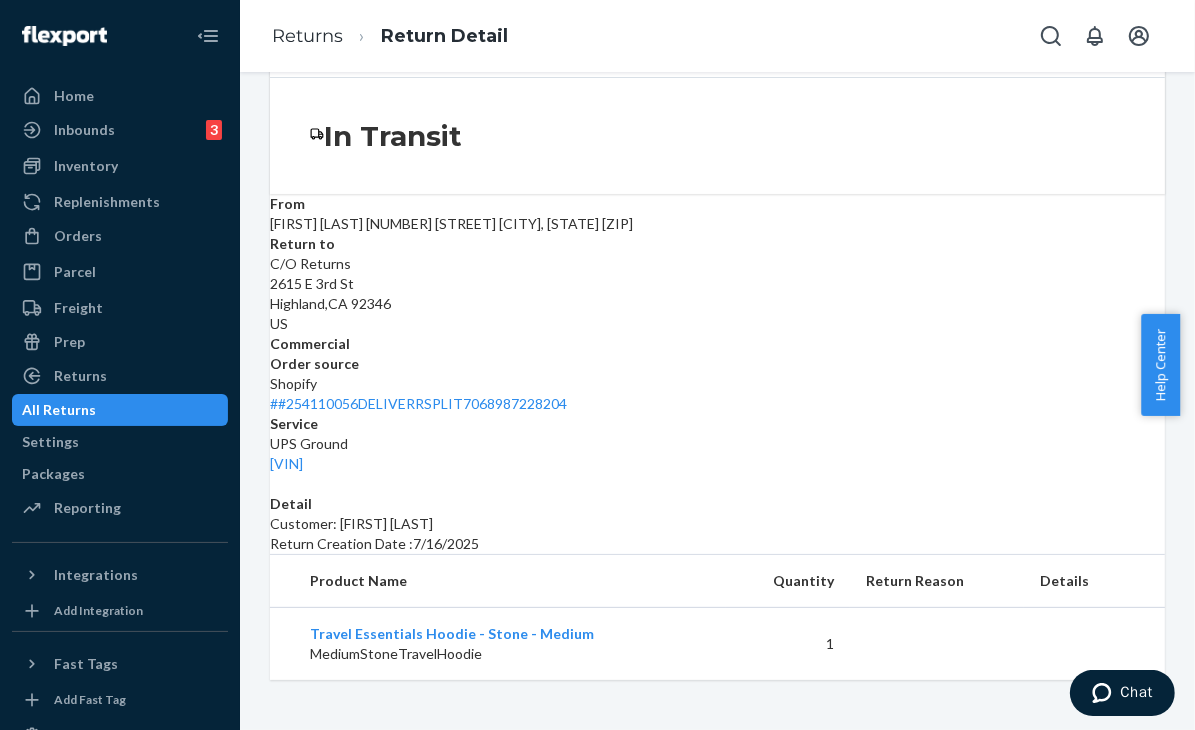 scroll, scrollTop: 216, scrollLeft: 0, axis: vertical 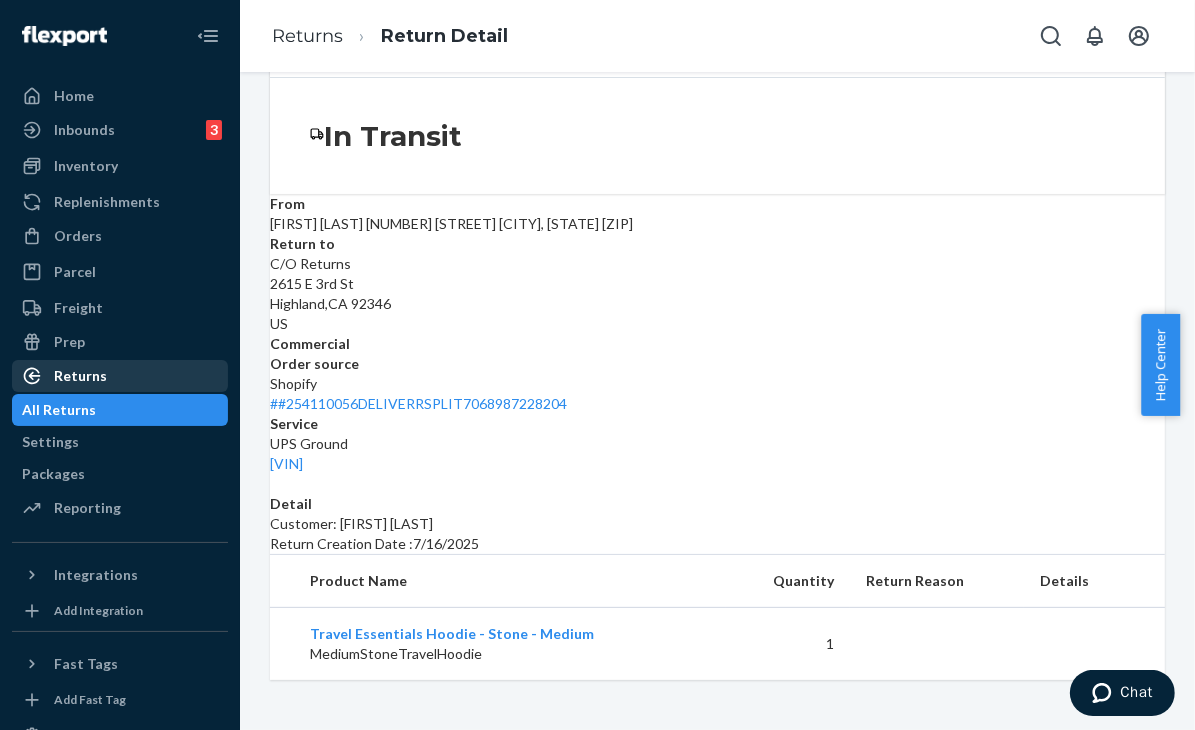 click on "Returns" at bounding box center (120, 376) 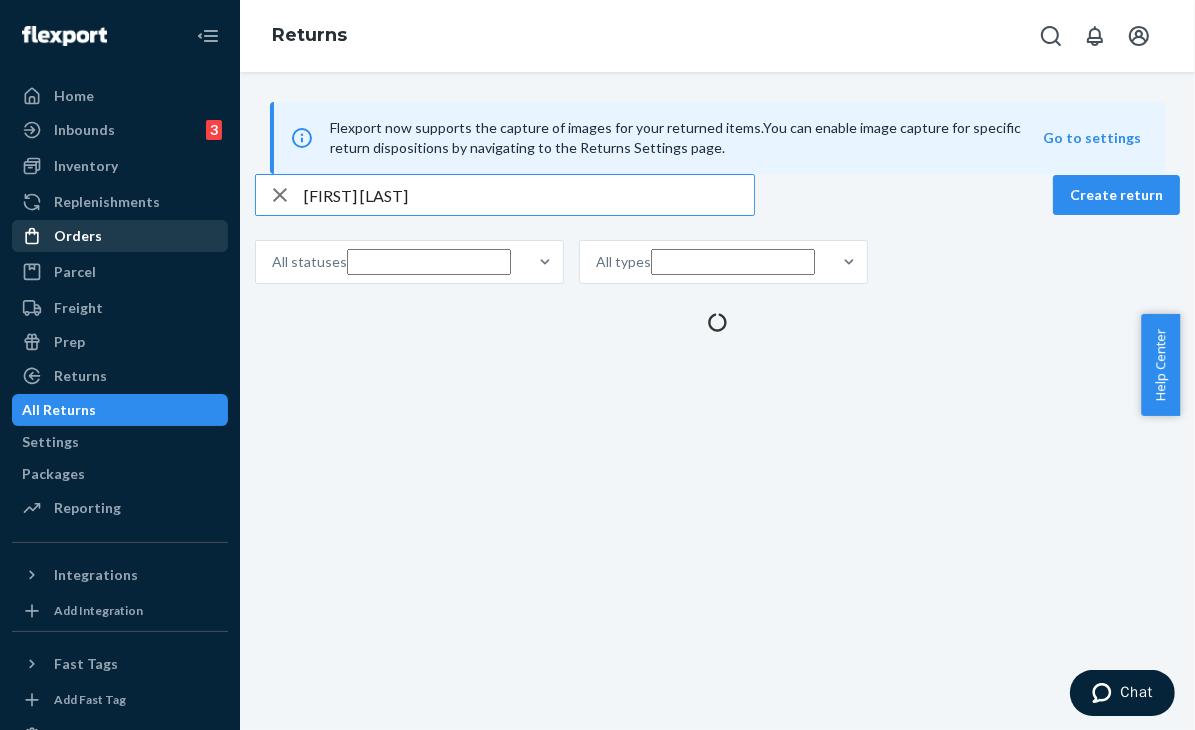 scroll, scrollTop: 0, scrollLeft: 0, axis: both 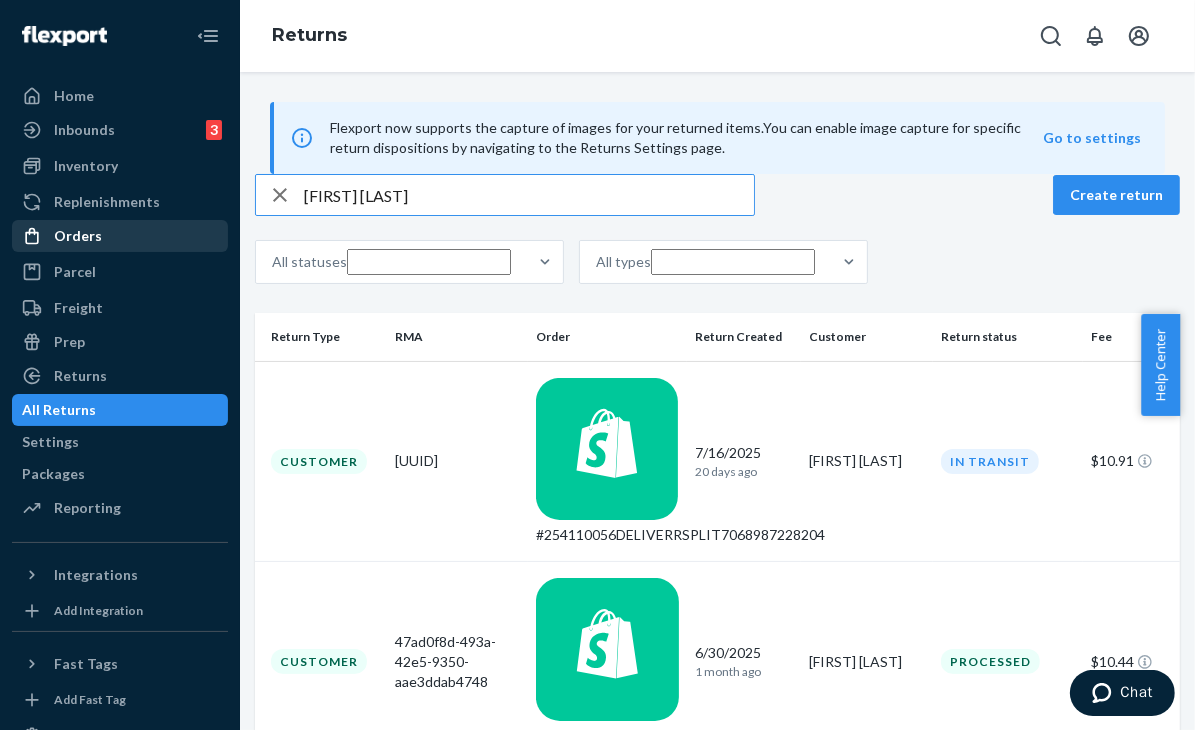 click on "Orders" at bounding box center (120, 236) 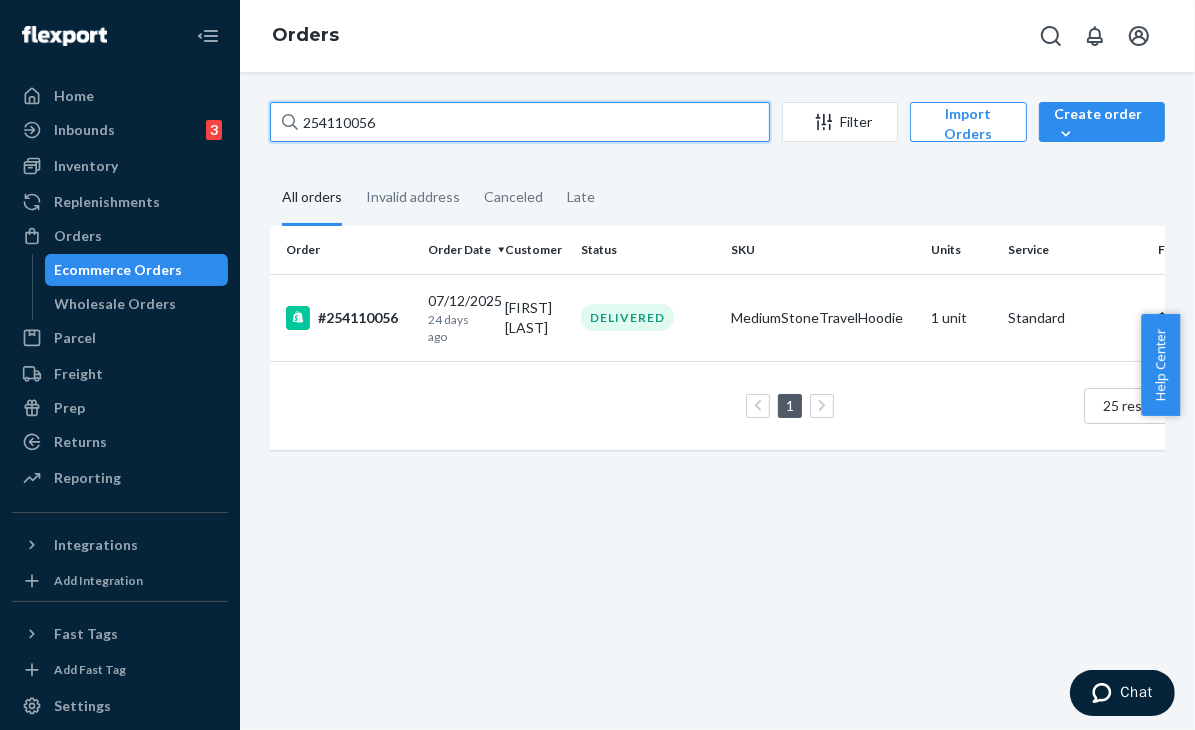 drag, startPoint x: 404, startPoint y: 136, endPoint x: 291, endPoint y: 127, distance: 113.35784 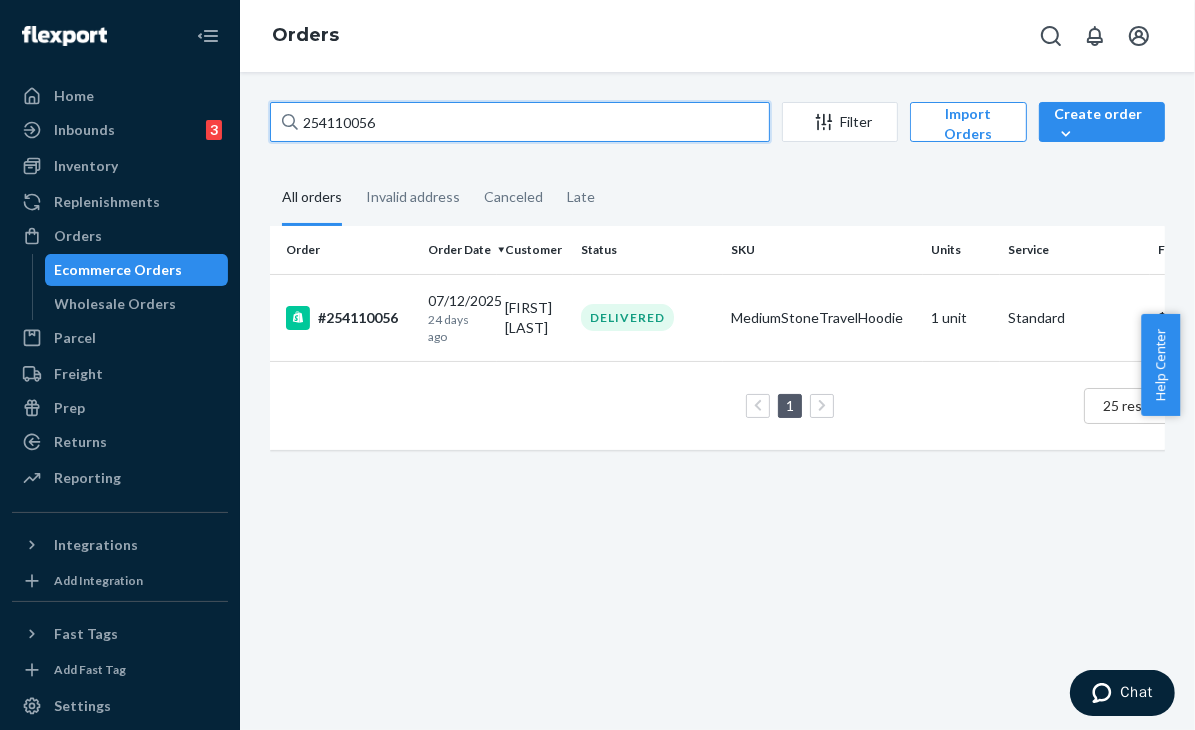 paste on "BKO7XZ2VXE" 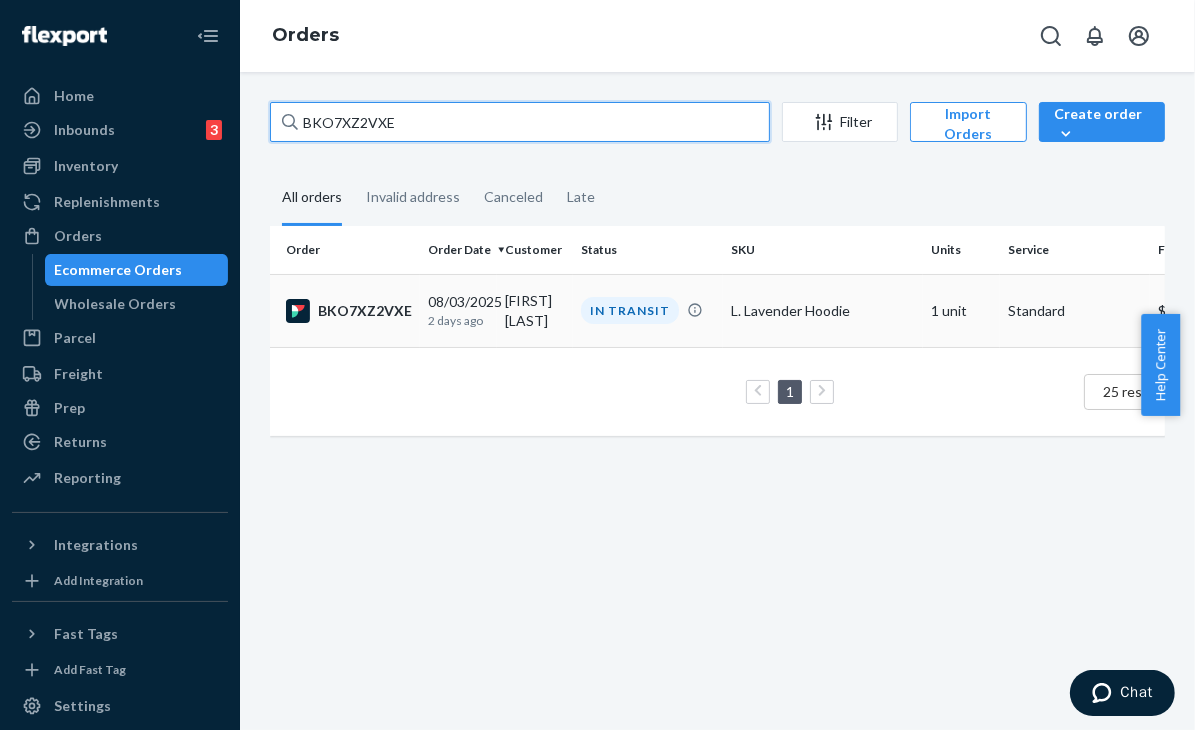 type on "BKO7XZ2VXE" 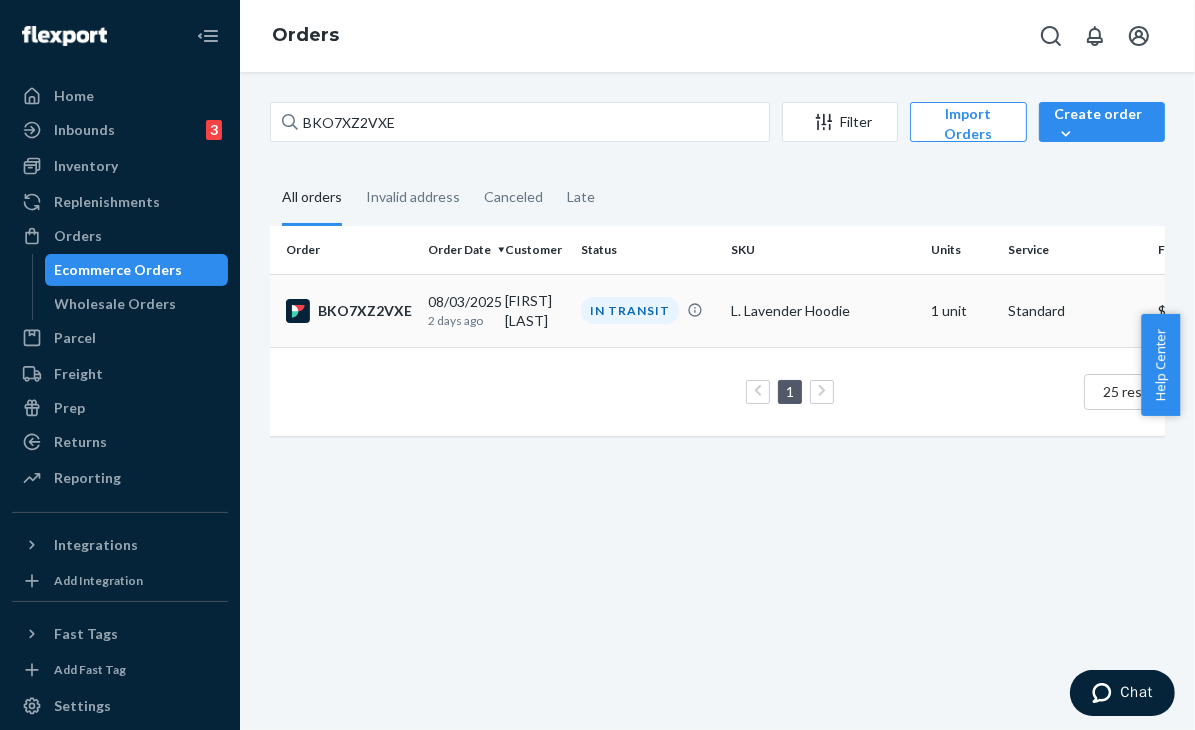 click on "L. Lavender Hoodie" at bounding box center (823, 310) 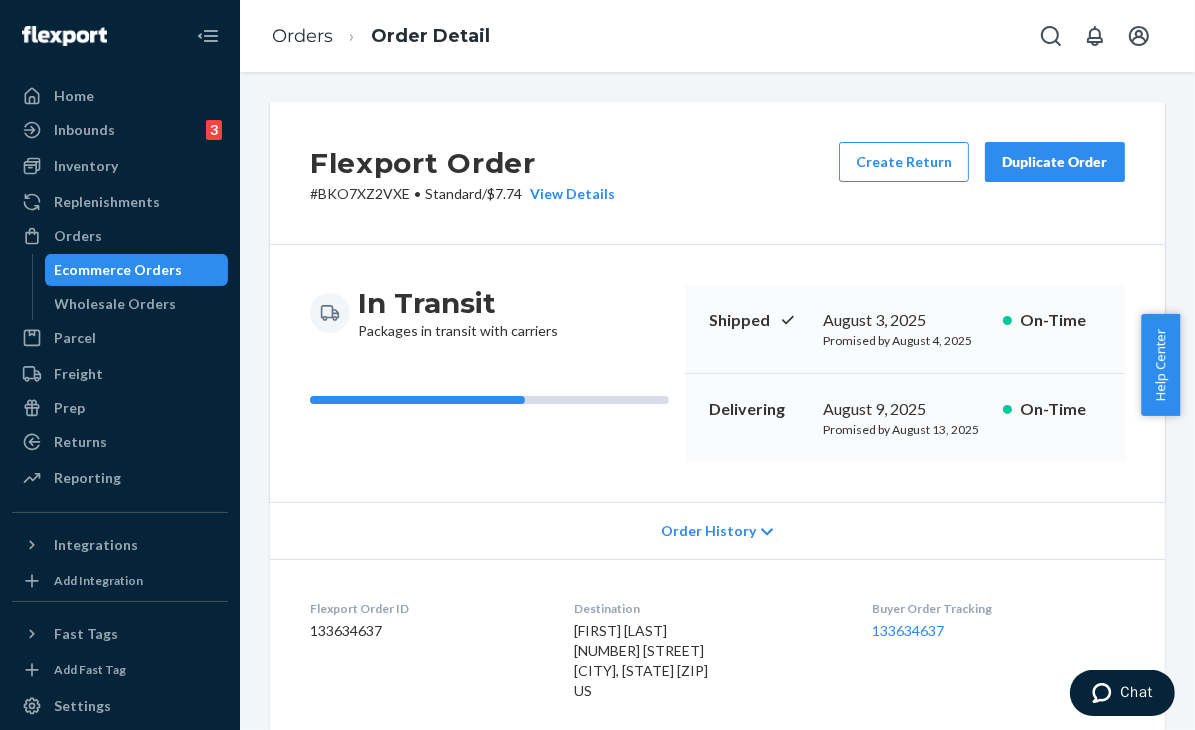 click on "Order History" at bounding box center (717, 530) 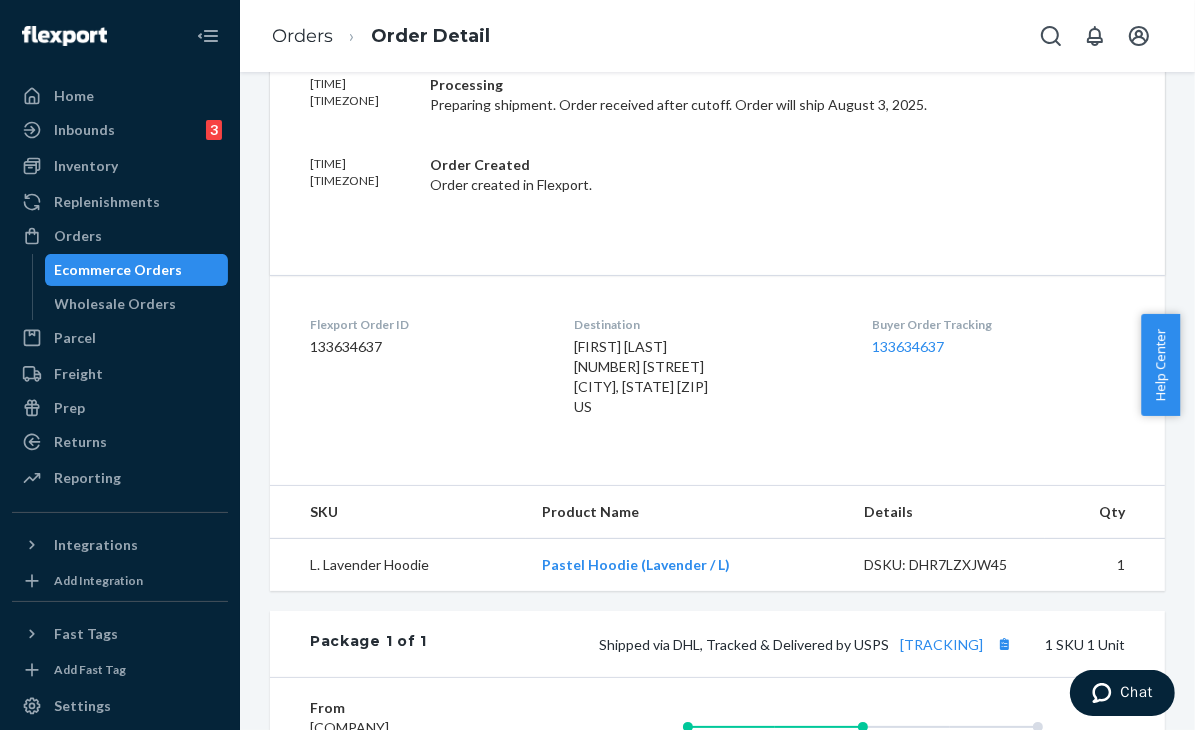 scroll, scrollTop: 800, scrollLeft: 0, axis: vertical 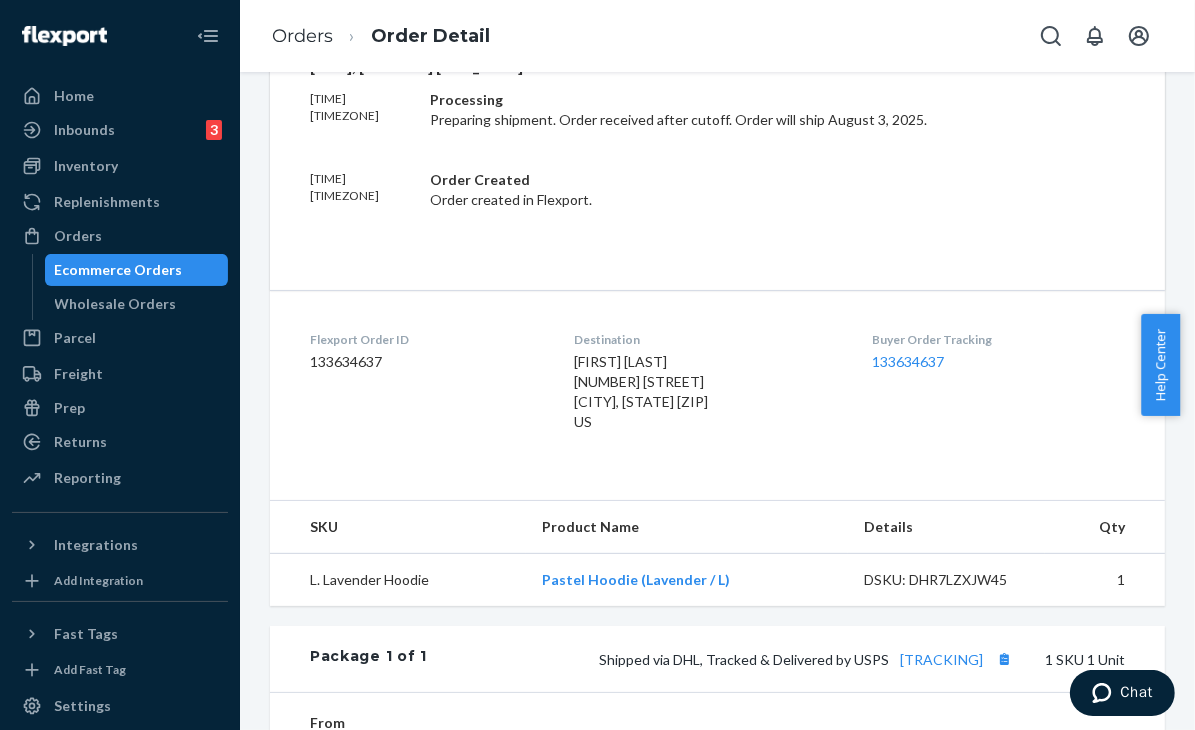 click on "Shipped via DHL, Tracked & Delivered by USPS   [TRACKING]" at bounding box center [808, 659] 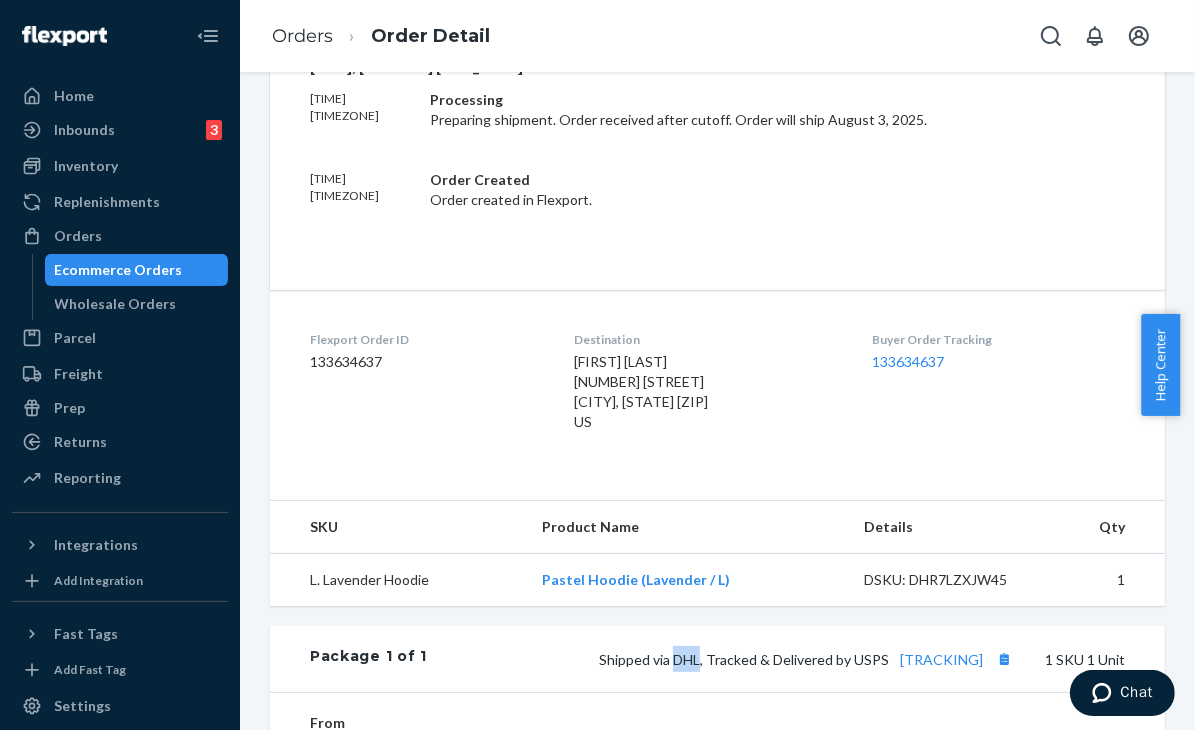 click on "Shipped via DHL, Tracked & Delivered by USPS   [TRACKING]" at bounding box center [808, 659] 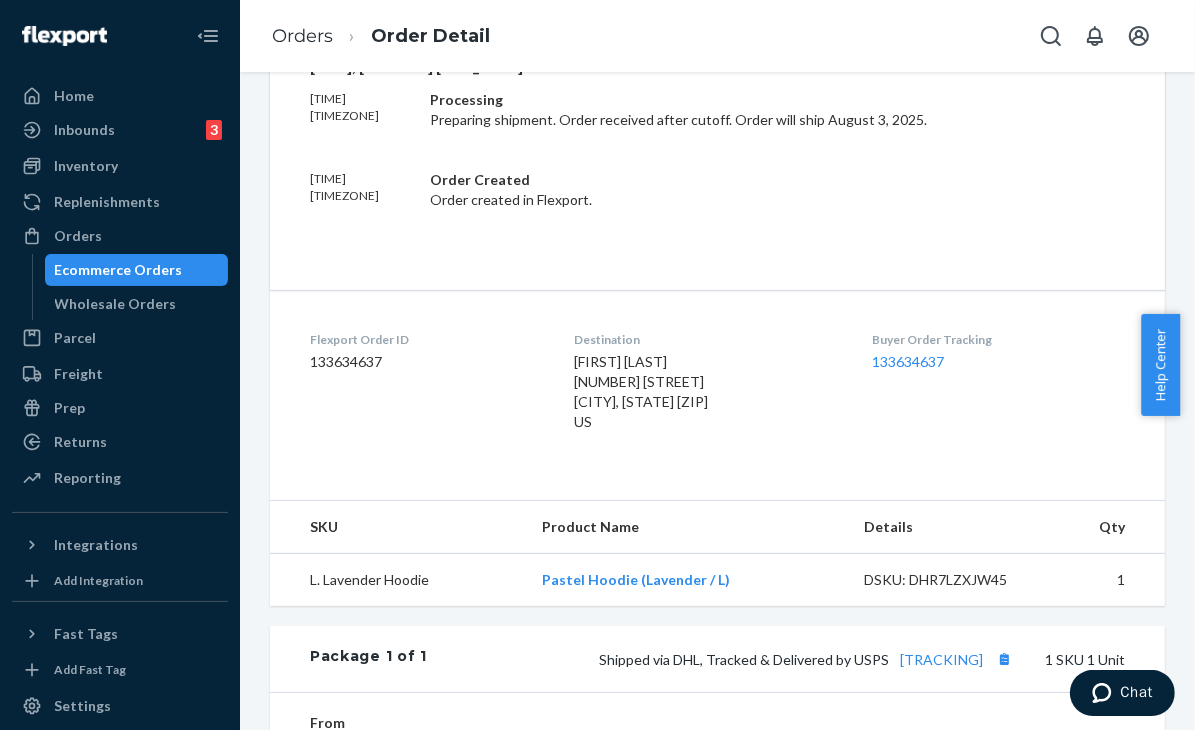 drag, startPoint x: 934, startPoint y: 454, endPoint x: 940, endPoint y: 518, distance: 64.28063 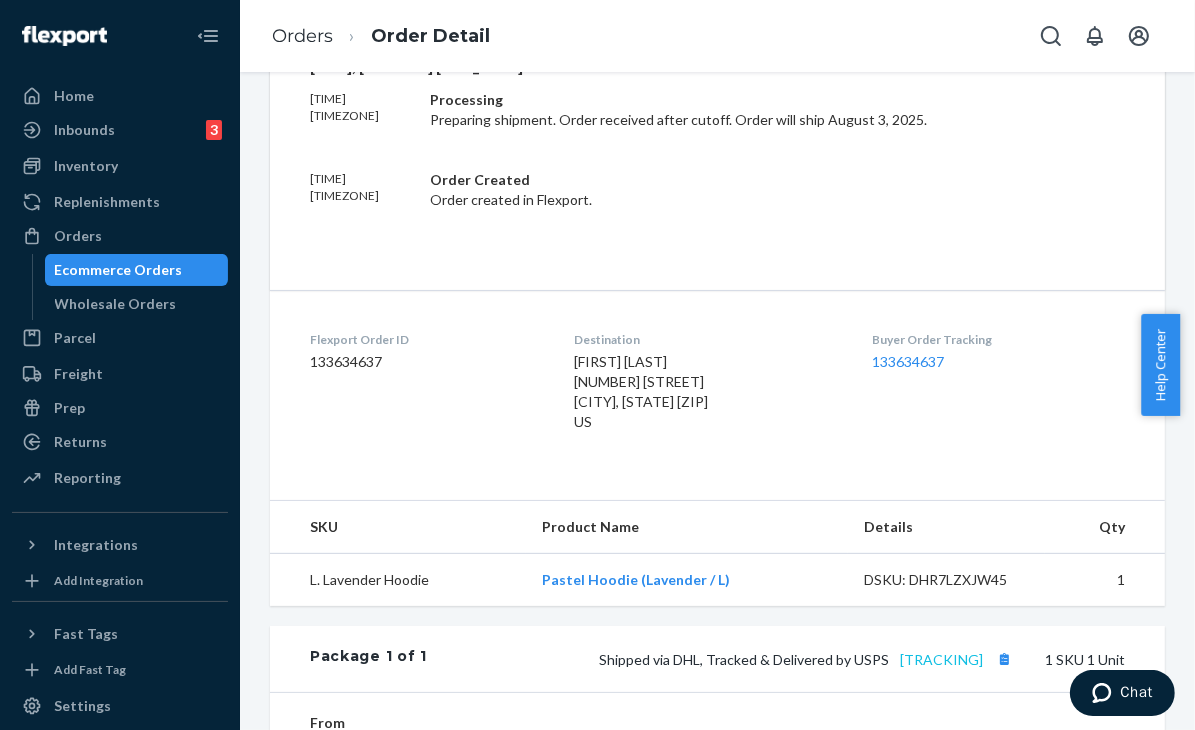 copy on "[TRACKING]" 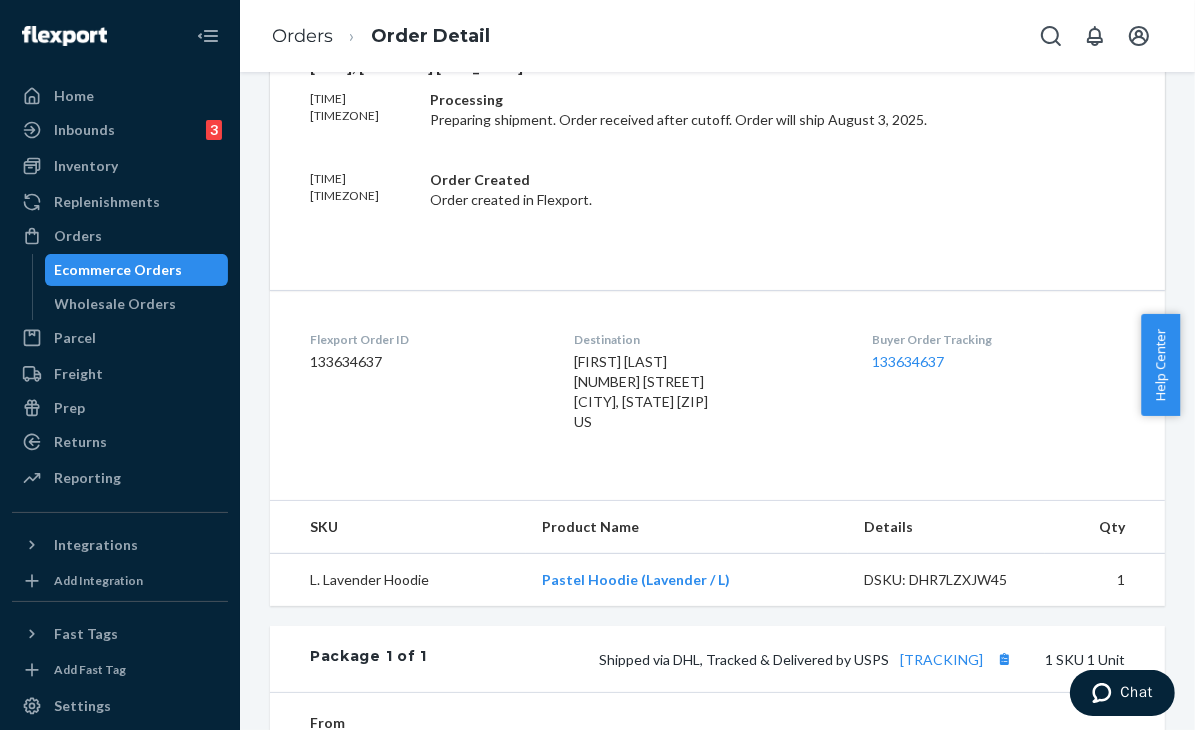drag, startPoint x: 378, startPoint y: 456, endPoint x: 901, endPoint y: 108, distance: 628.19824 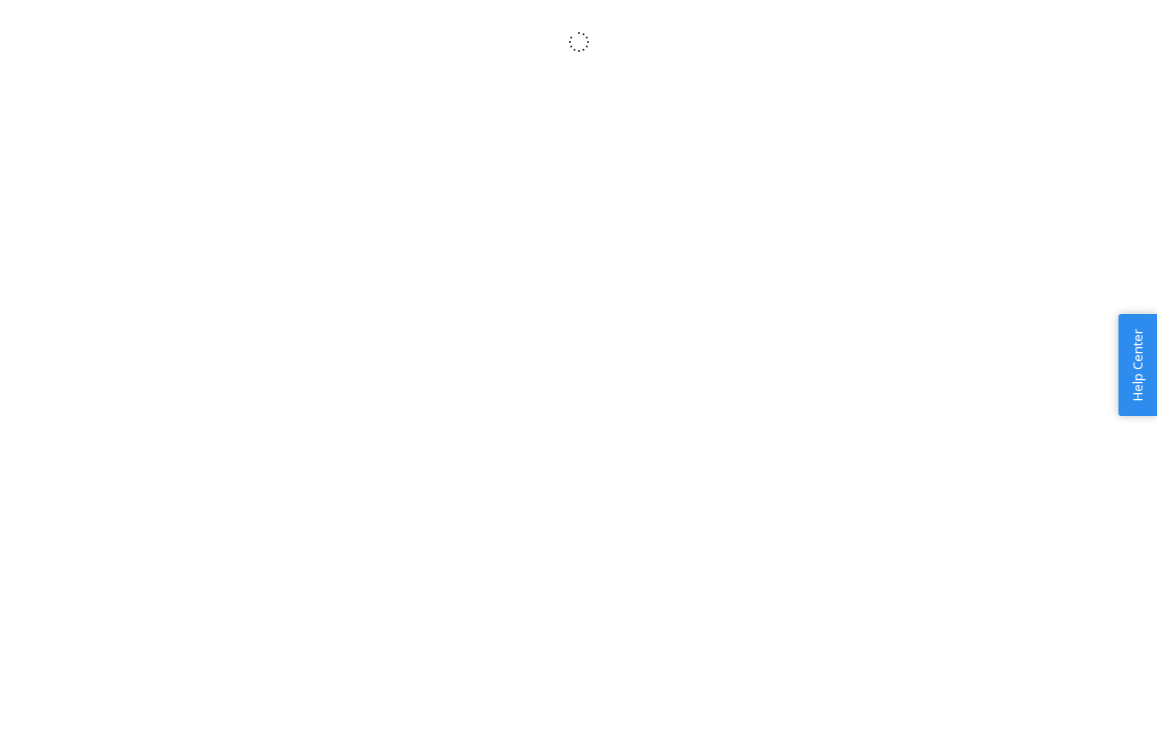 scroll, scrollTop: 0, scrollLeft: 0, axis: both 